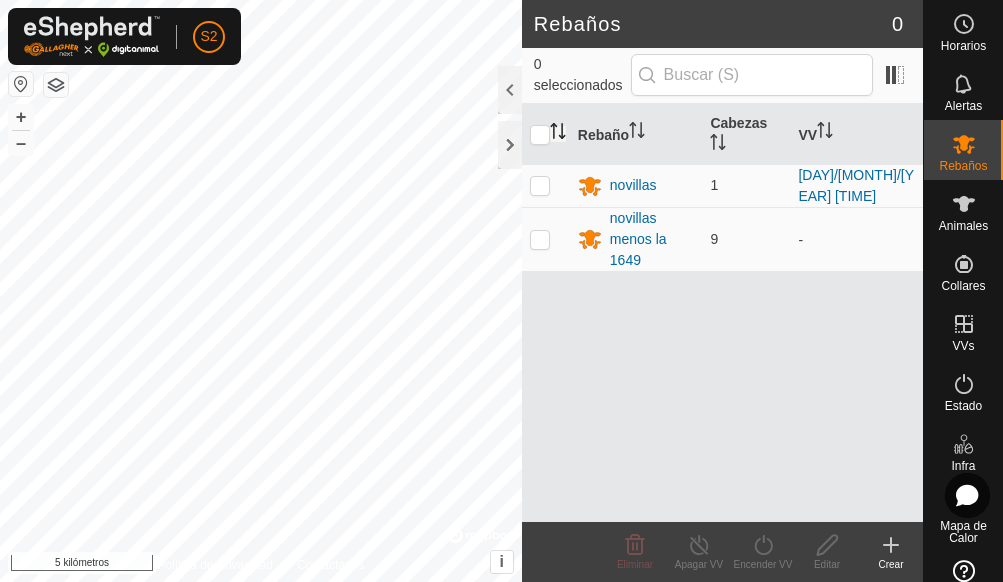 scroll, scrollTop: 0, scrollLeft: 0, axis: both 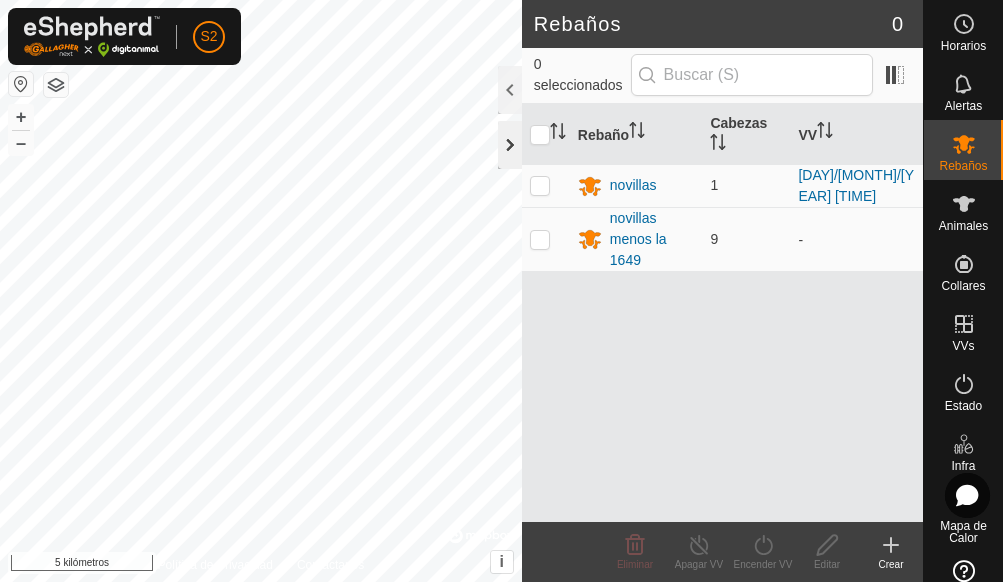 click 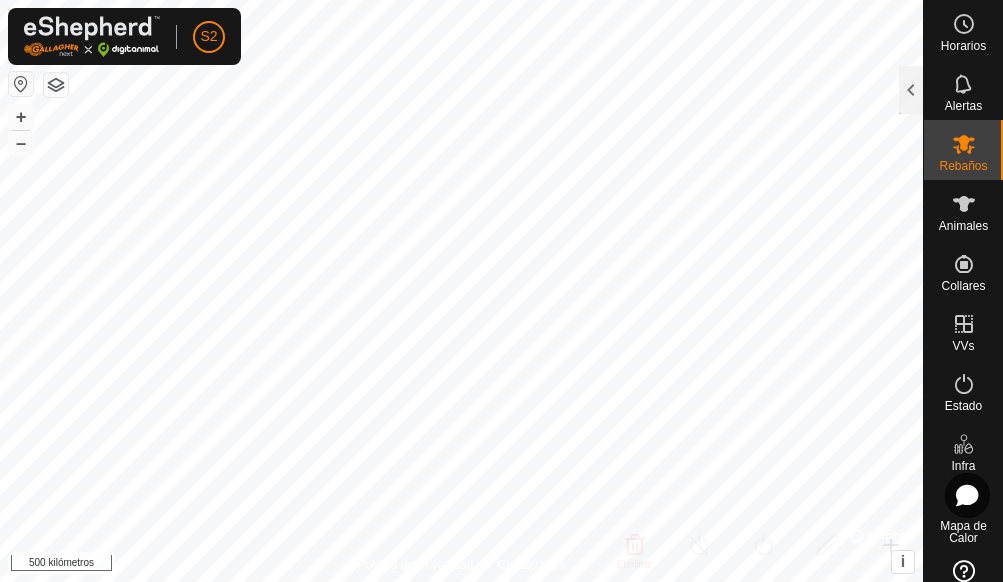 click on "S2 Horarios Alertas Rebaños Animales Collares VVs Estado Infra Mapa de Calor Ayuda Rebaños 0 0 seleccionados Rebaño Cabezas VV novillas 1 18/06/2025 124015 novillas menos la 1649 9 - Eliminar Apagar VV Encender VV Editar Crear Política de Privacidad Contáctanos + – ⇧ i ©  Mapbox  , ©  OpenStreetMap  ,  Mejora este mapa 500 kilómetros
Texto original Valora esta traducción Tu opinión servirá para ayudar a mejorar el Traductor de Google" at bounding box center [501, 291] 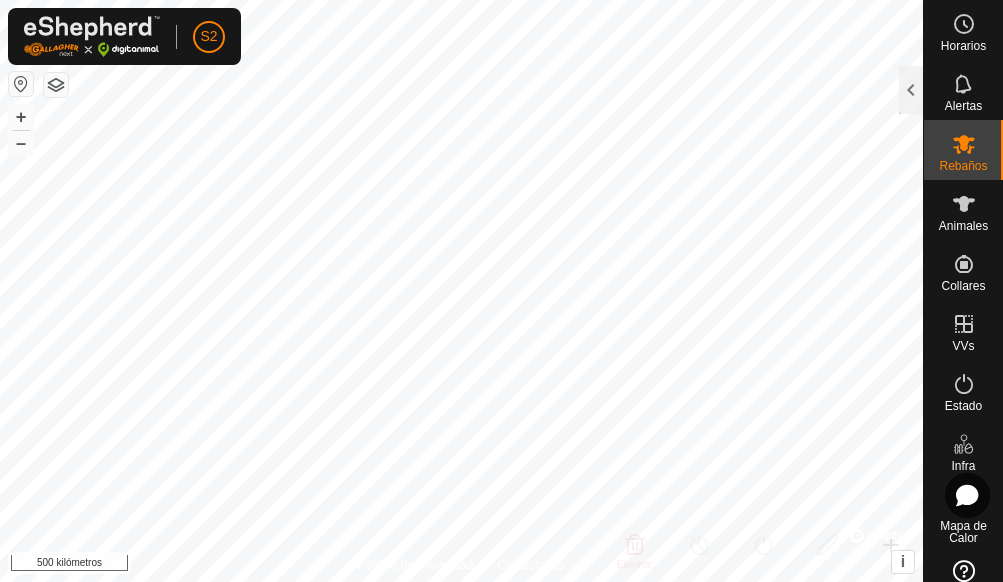 click on "S2 Horarios Alertas Rebaños Animales Collares VVs Estado Infra Mapa de Calor Ayuda Rebaños 0 0 seleccionados Rebaño Cabezas VV novillas 1 18/06/2025 124015 novillas menos la 1649 9 - Eliminar Apagar VV Encender VV Editar Crear Política de Privacidad Contáctanos + – ⇧ i ©  Mapbox  , ©  OpenStreetMap  ,  Mejora este mapa 500 kilómetros
Texto original Valora esta traducción Tu opinión servirá para ayudar a mejorar el Traductor de Google" at bounding box center [501, 291] 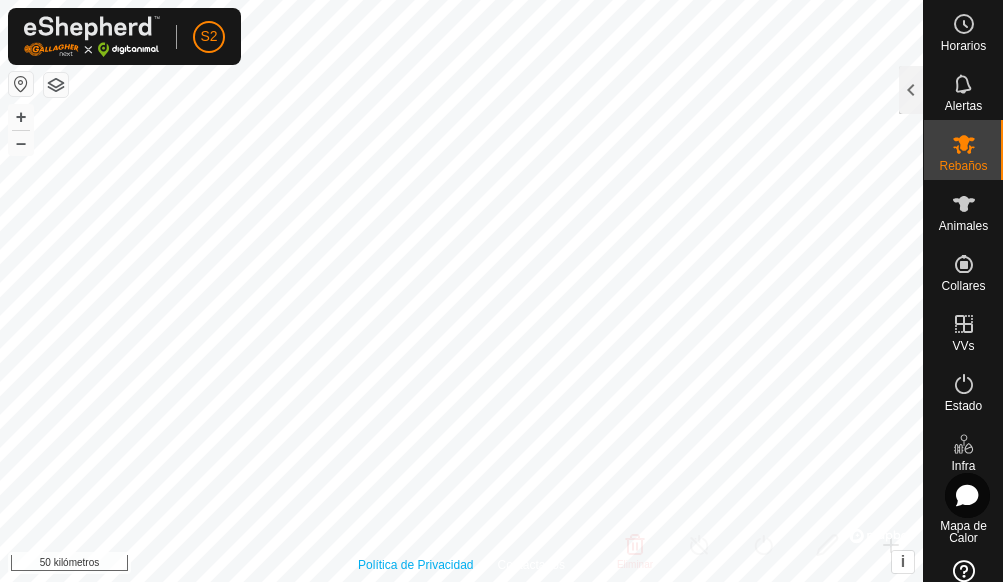 click on "Política de Privacidad Contáctanos + – ⇧ i ©  Mapbox  , ©  OpenStreetMap  ,  Mejora este mapa 50 kilómetros" at bounding box center (461, 291) 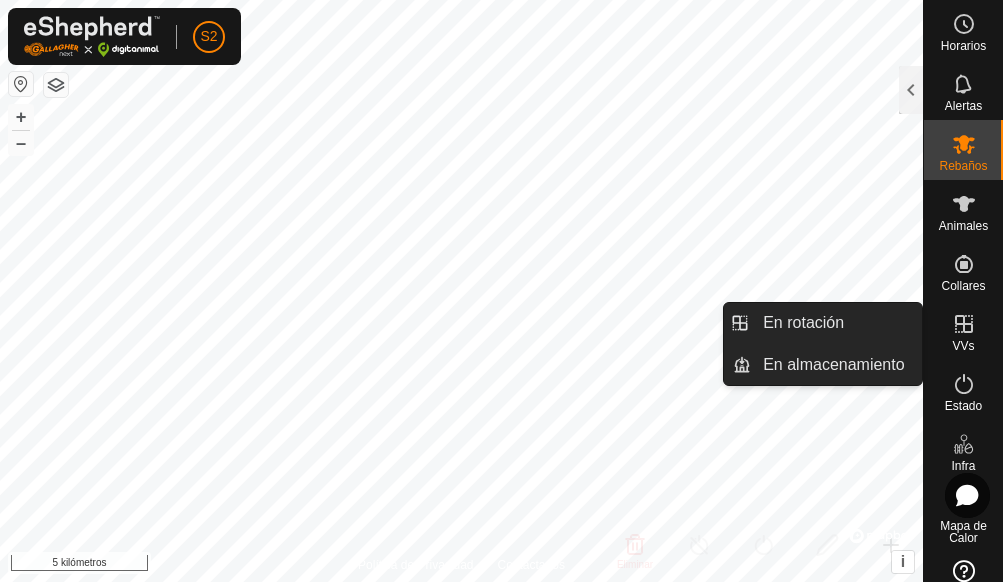 click at bounding box center [964, 324] 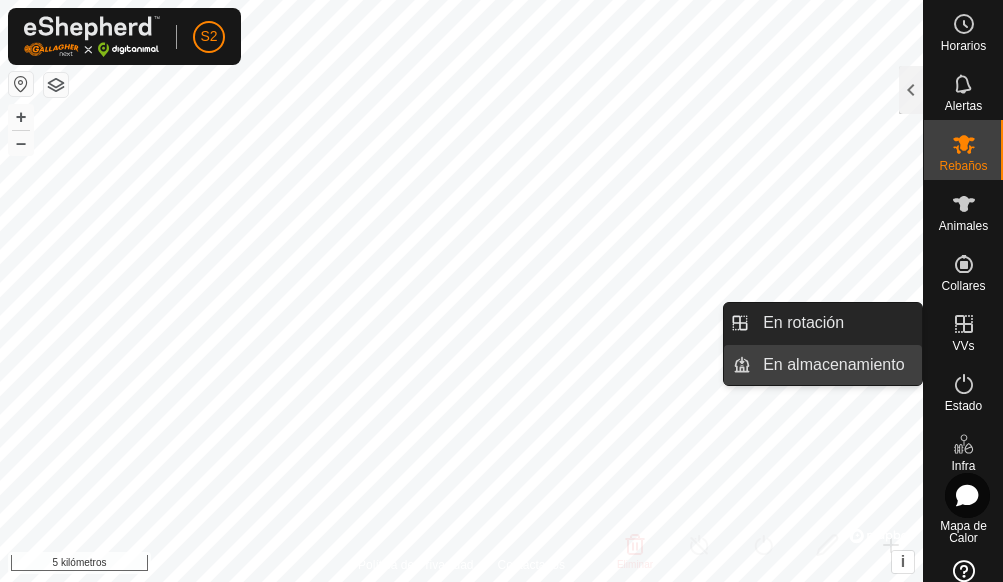 click on "En almacenamiento" at bounding box center (836, 365) 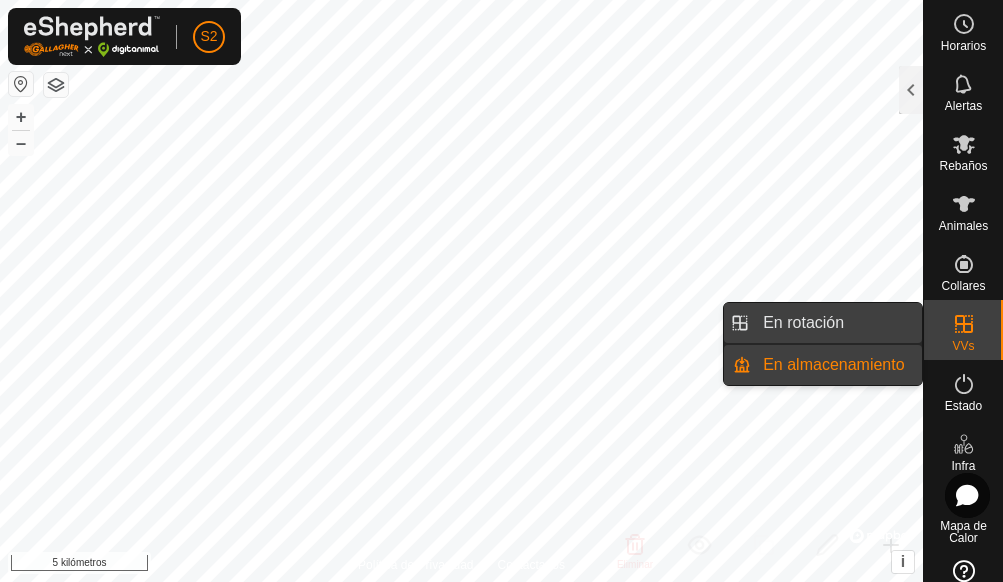 click on "En rotación" at bounding box center (836, 323) 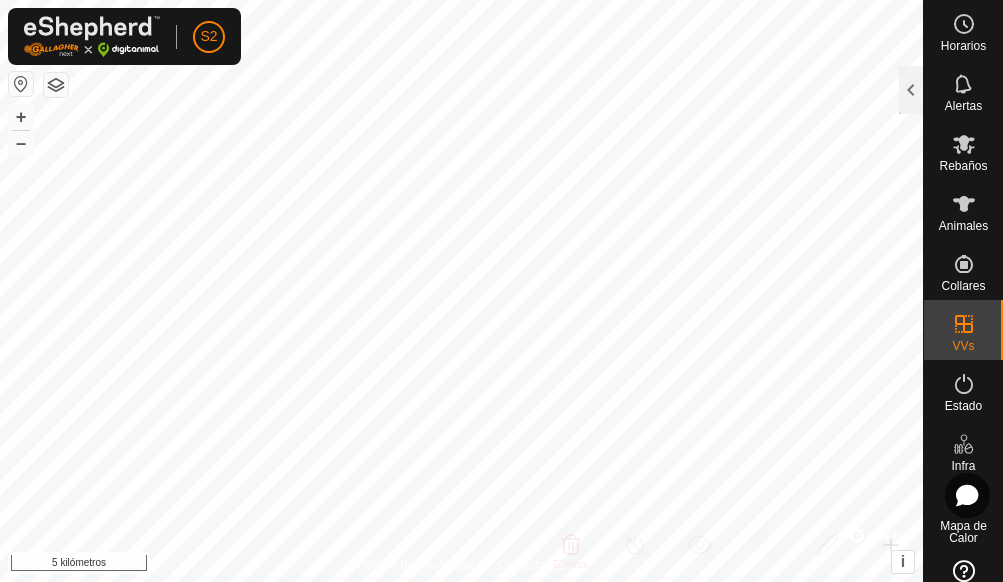 checkbox on "true" 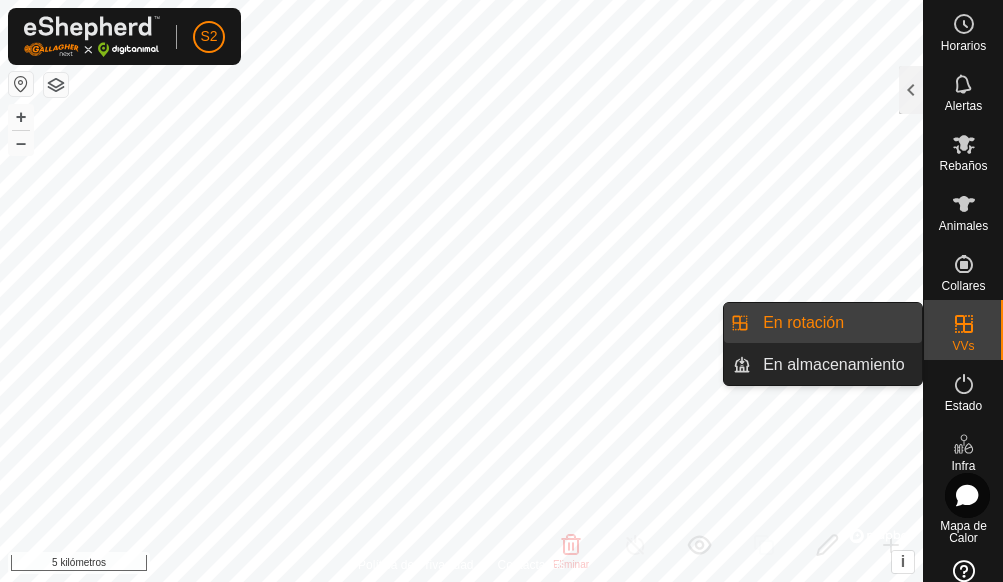 click 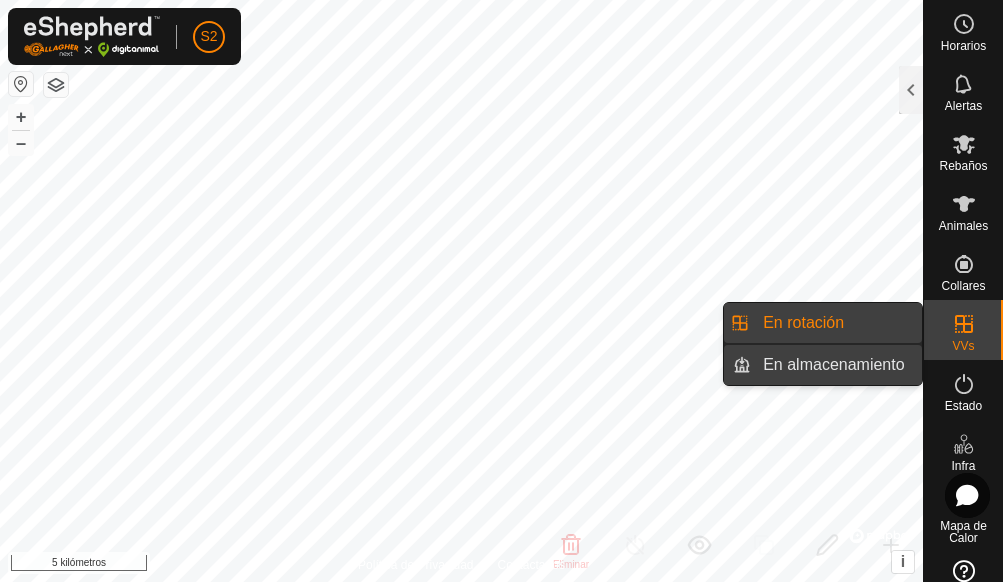 click on "En almacenamiento" at bounding box center [836, 365] 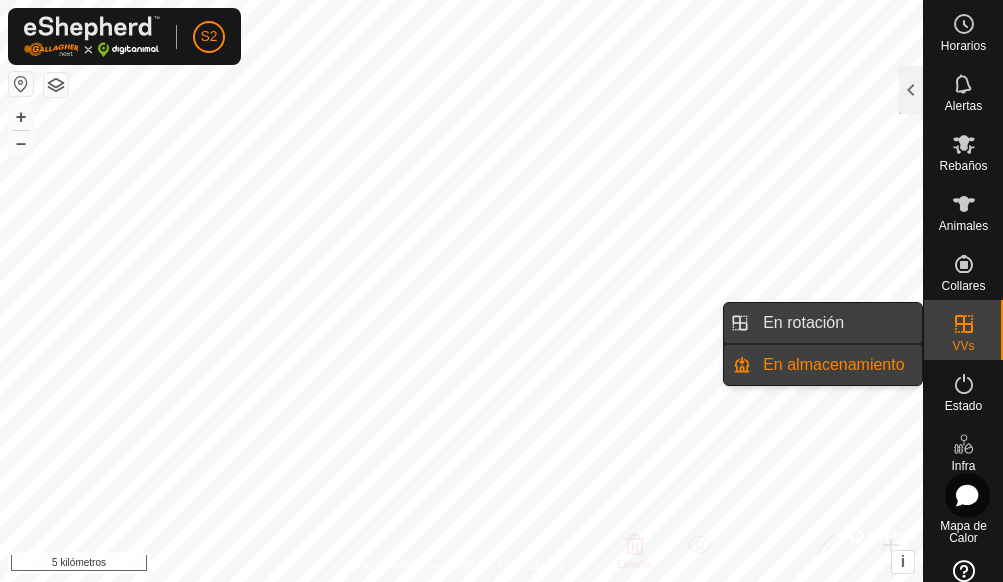 click on "En rotación" at bounding box center (836, 323) 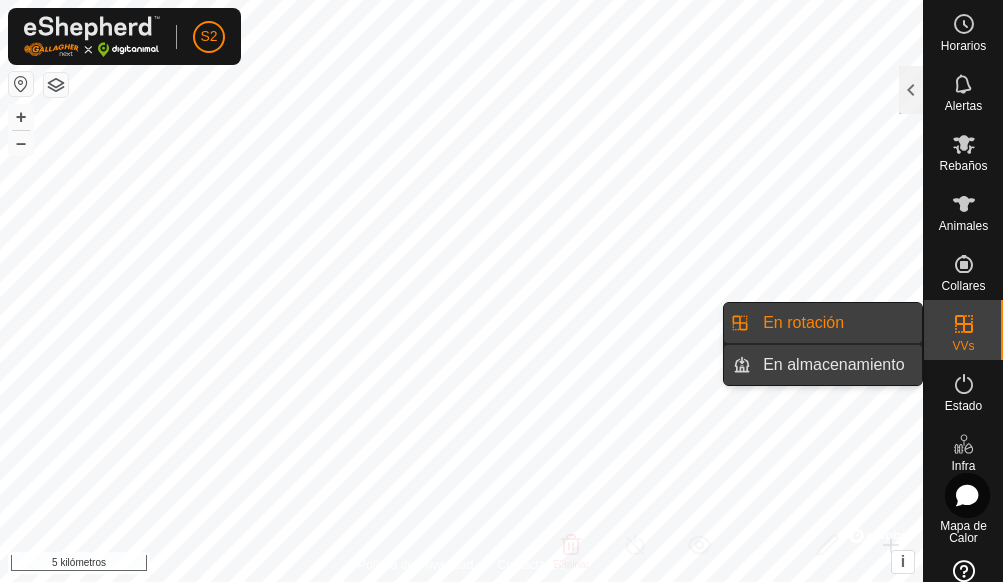 click on "En almacenamiento" at bounding box center (836, 365) 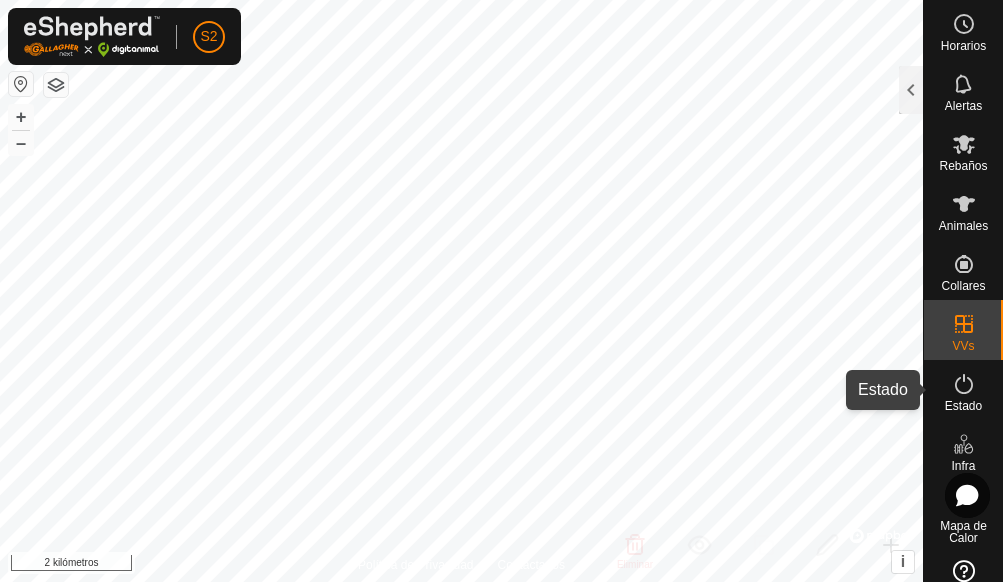 click 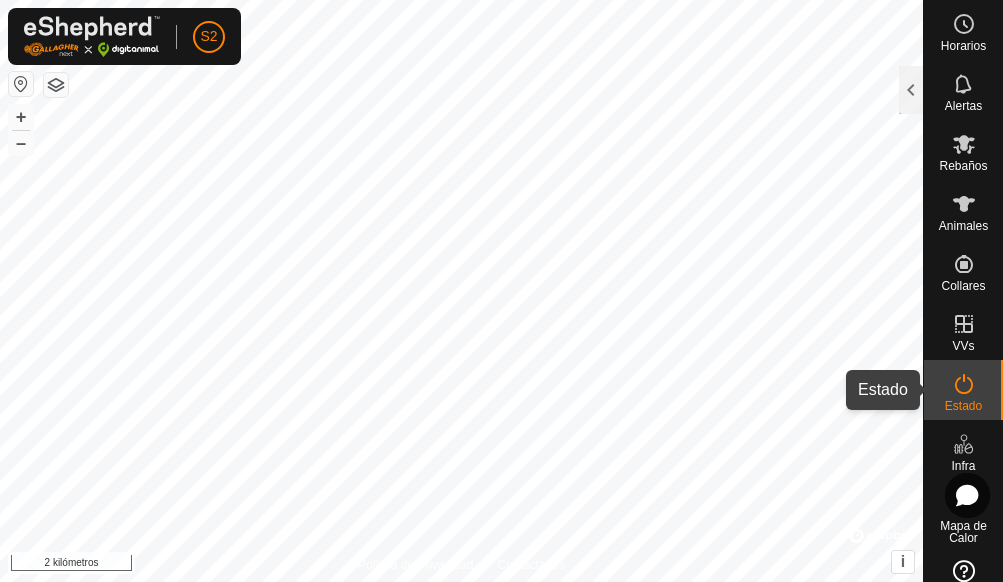 click 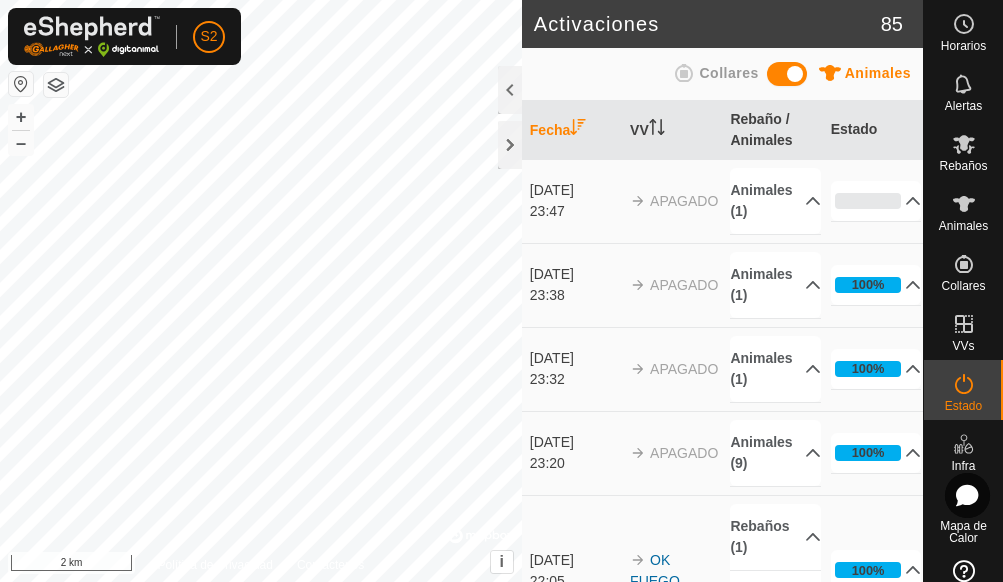 scroll, scrollTop: 0, scrollLeft: 0, axis: both 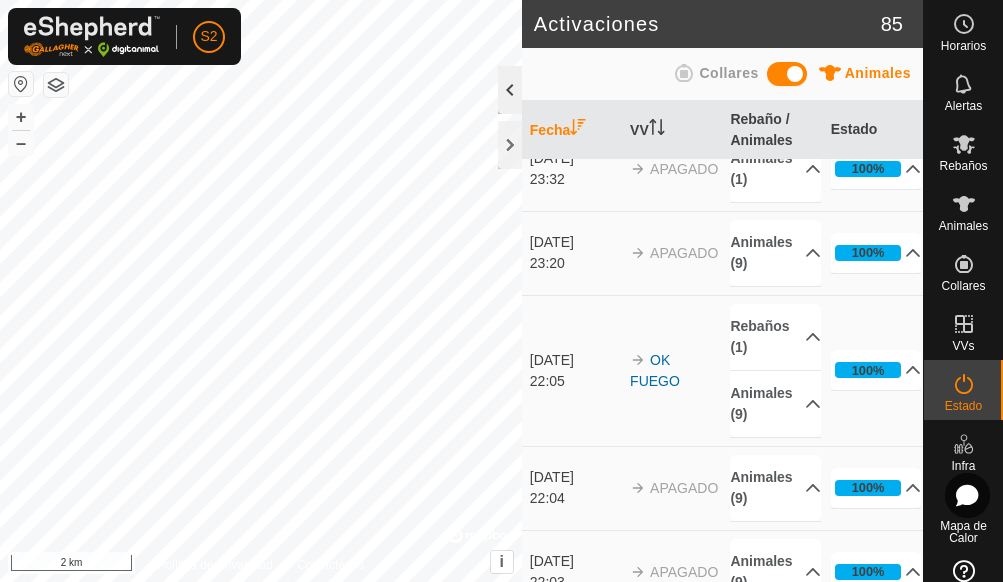 click 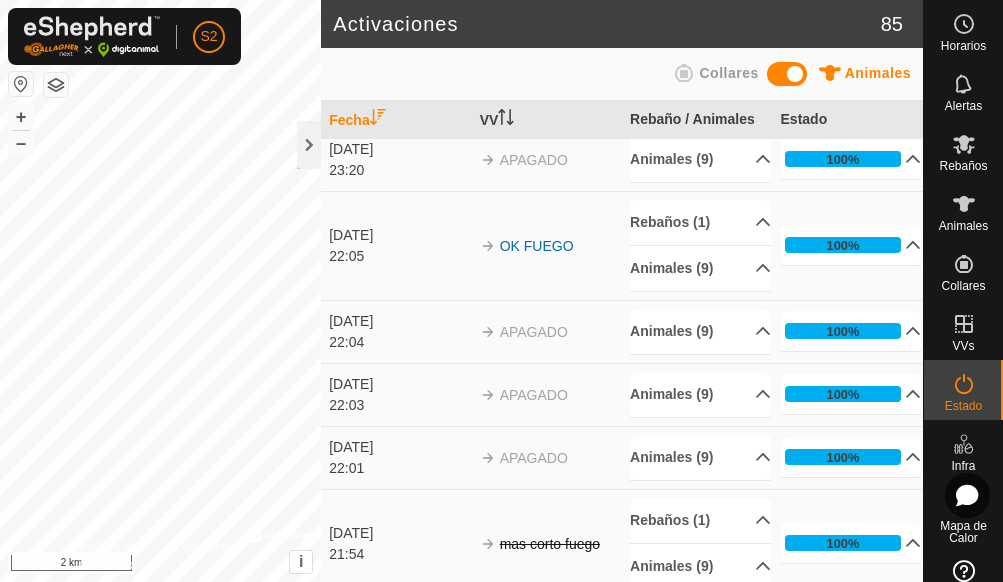 scroll, scrollTop: 148, scrollLeft: 0, axis: vertical 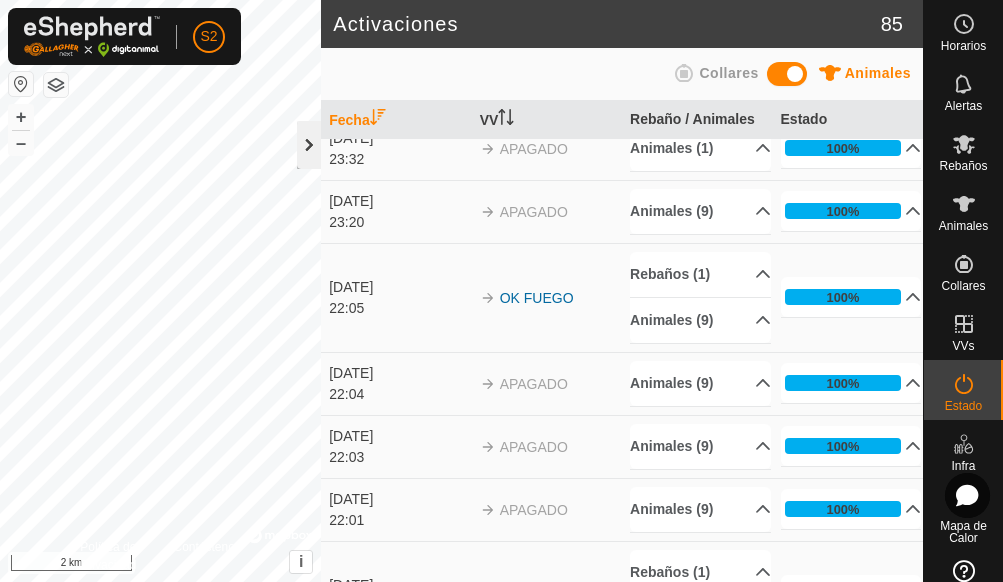 click 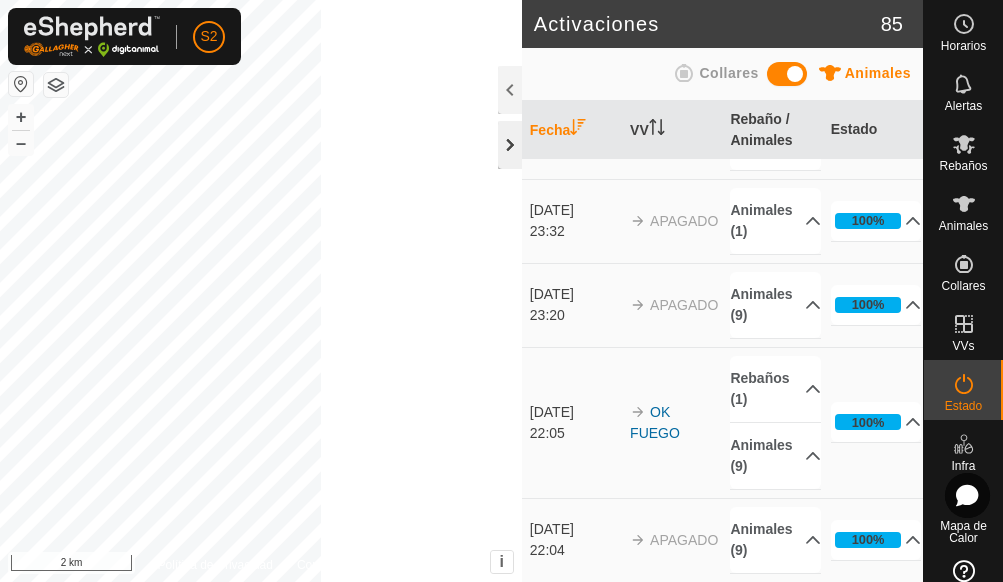 scroll, scrollTop: 200, scrollLeft: 0, axis: vertical 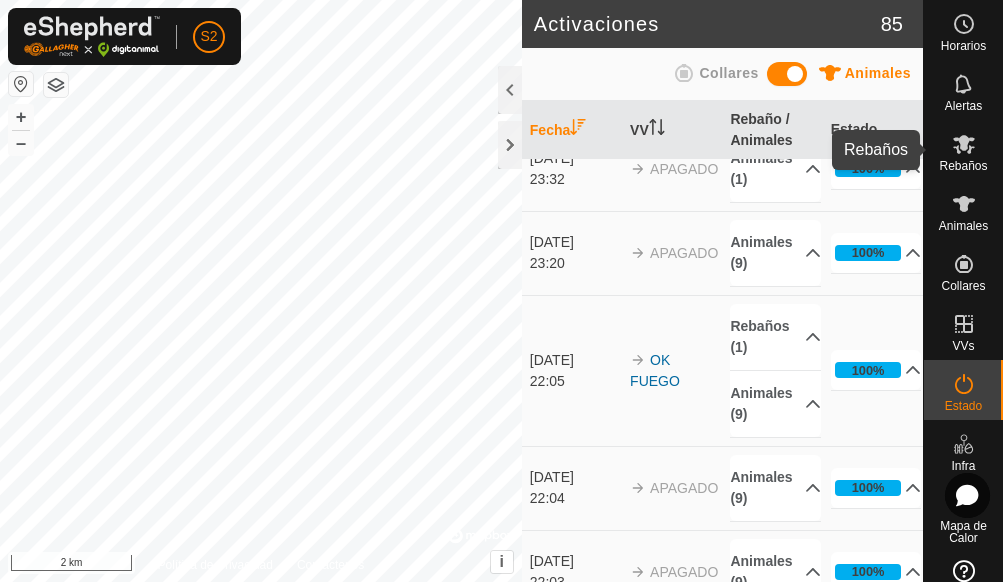 click 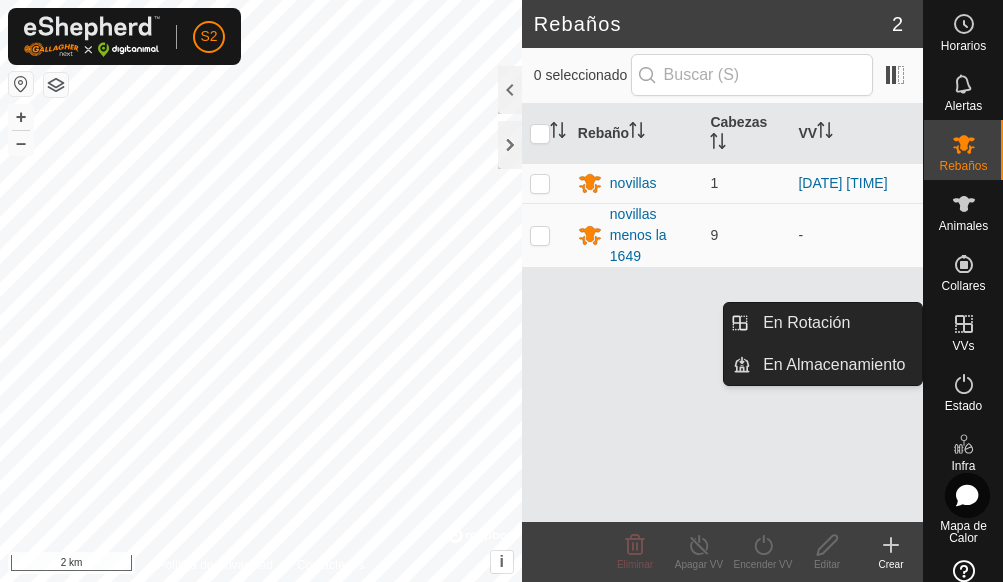 click on "VVs" at bounding box center (963, 346) 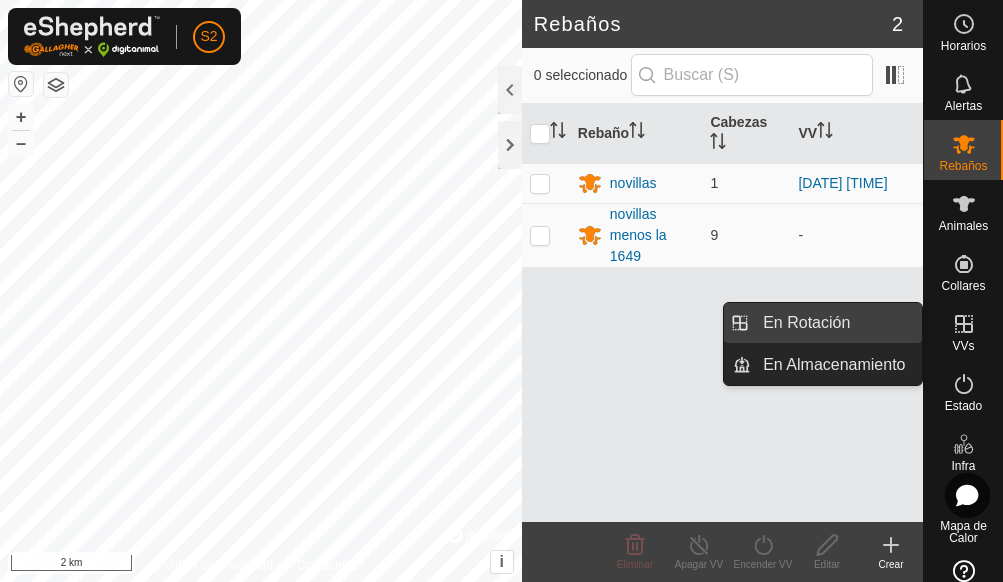click on "En Rotación" at bounding box center [836, 323] 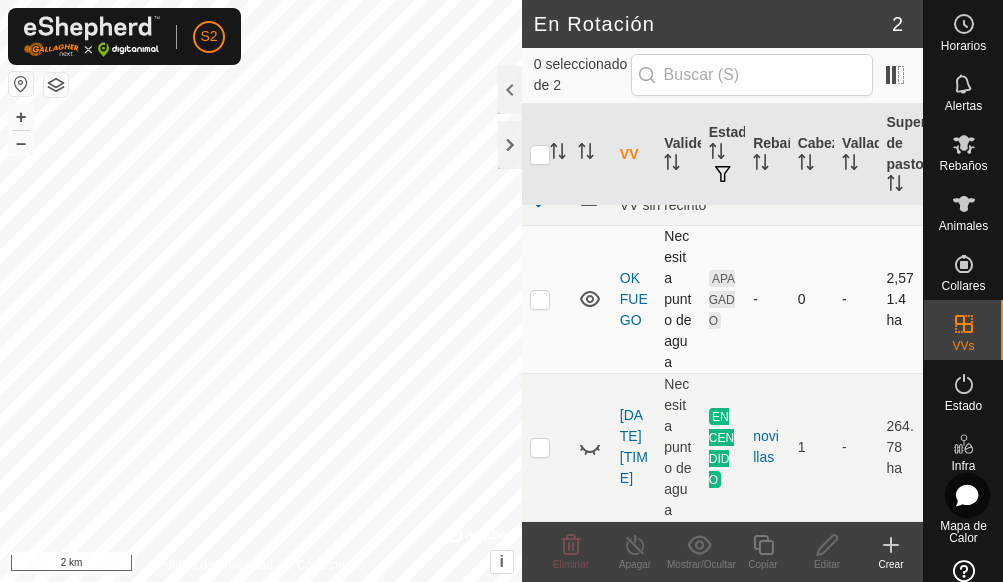 scroll, scrollTop: 62, scrollLeft: 0, axis: vertical 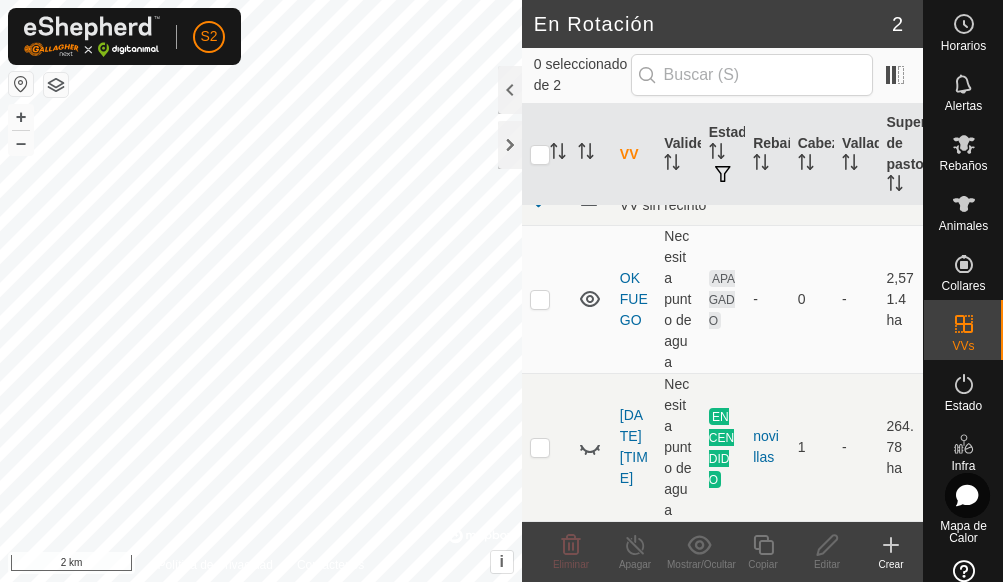 click on "Crear" 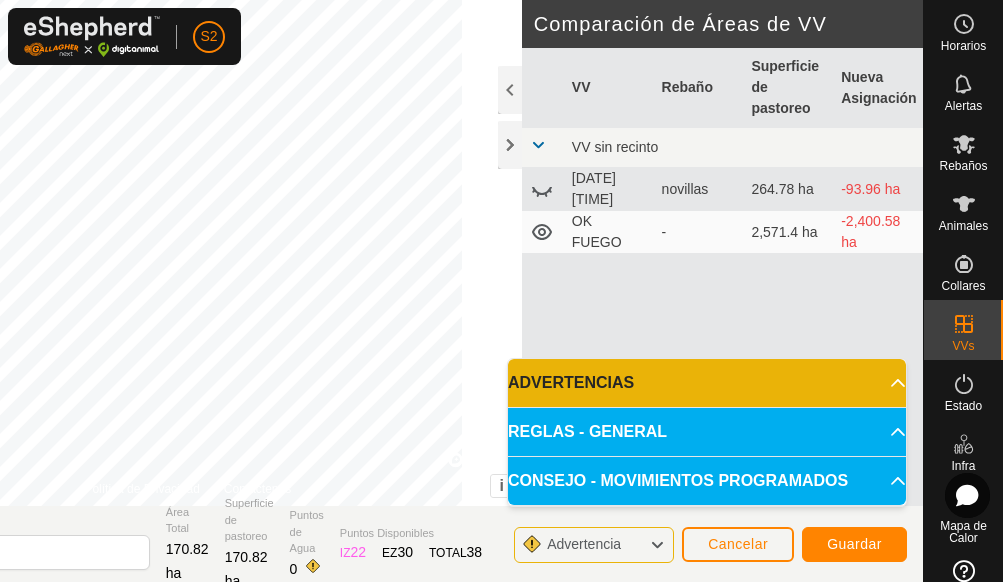 click on "DIBUJAR IZ EZ Eliminar Política de Privacidad Contáctenos El ángulo de IZ debe ser mayor que 80°  (Actual: 63.3°) . + – ⇧ i ©  Mapbox , ©  OpenStreetMap ,  Improve this map 200 m Comparación de Áreas de VV     VV   Rebaño   Superficie de pastoreo   Nueva Asignación  VV sin recinto  [DATE] [TIME]   novillas   264.78 ha  -93.96 ha  OK FUEGO  -  2,571.4 ha  -2,400.58 ha Vallado Virtual [DATE] [TIME] Área Total 170.82 ha Superficie de pastoreo 170.82 ha Puntos de Agua 0 Puntos Disponibles  IZ   22  EZ  30  TOTAL   38 Advertencia Cancelar Guardar" 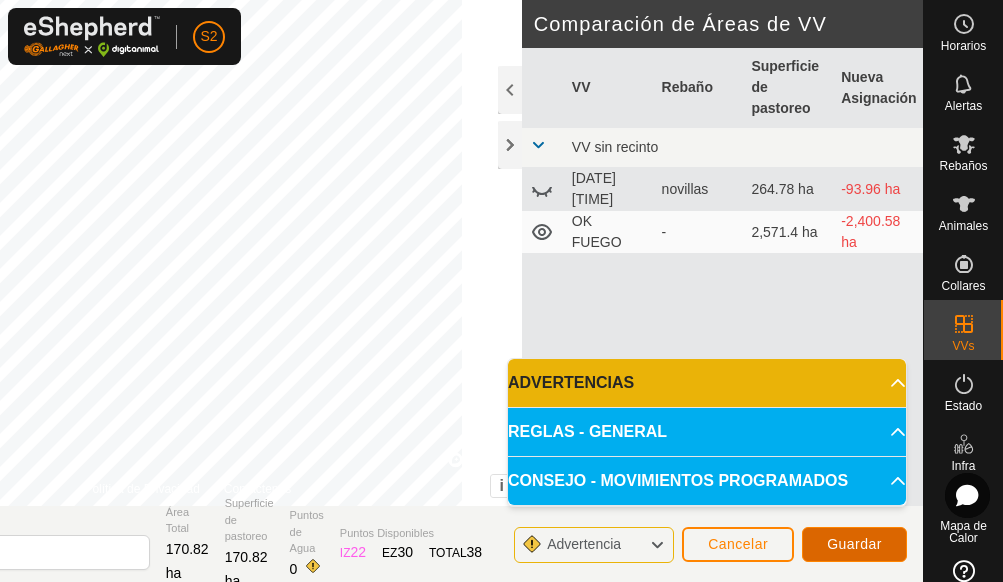 click on "Guardar" 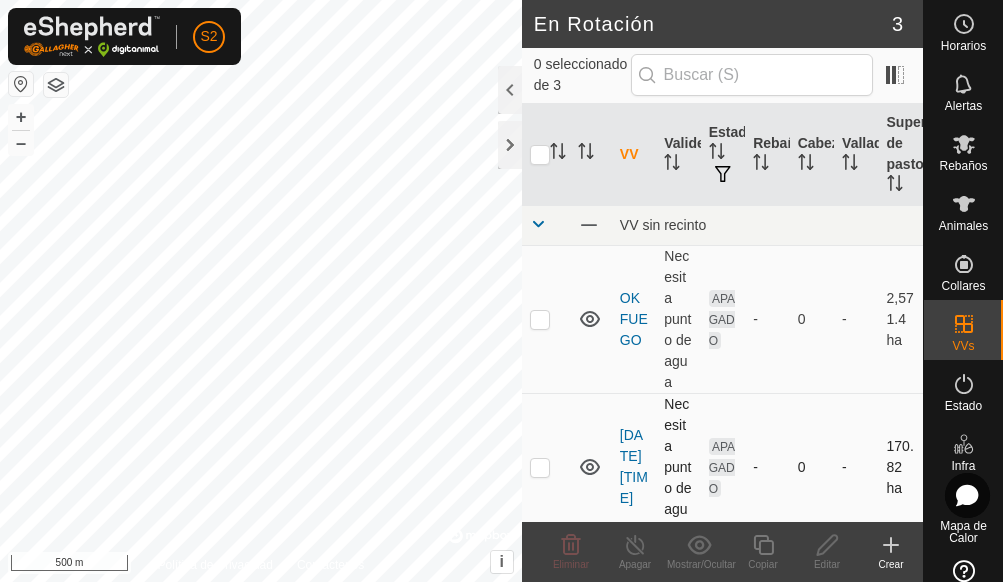 checkbox on "true" 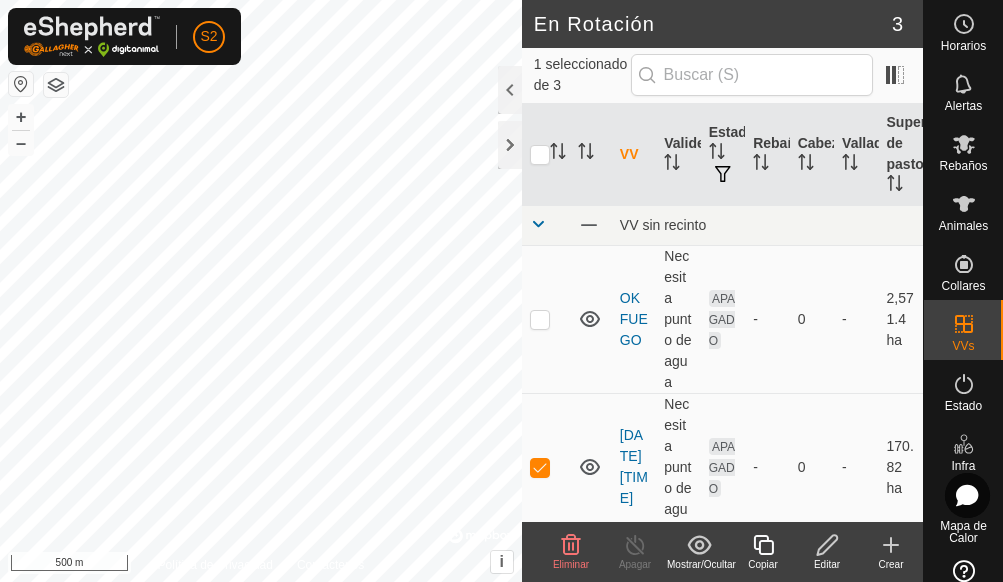 click 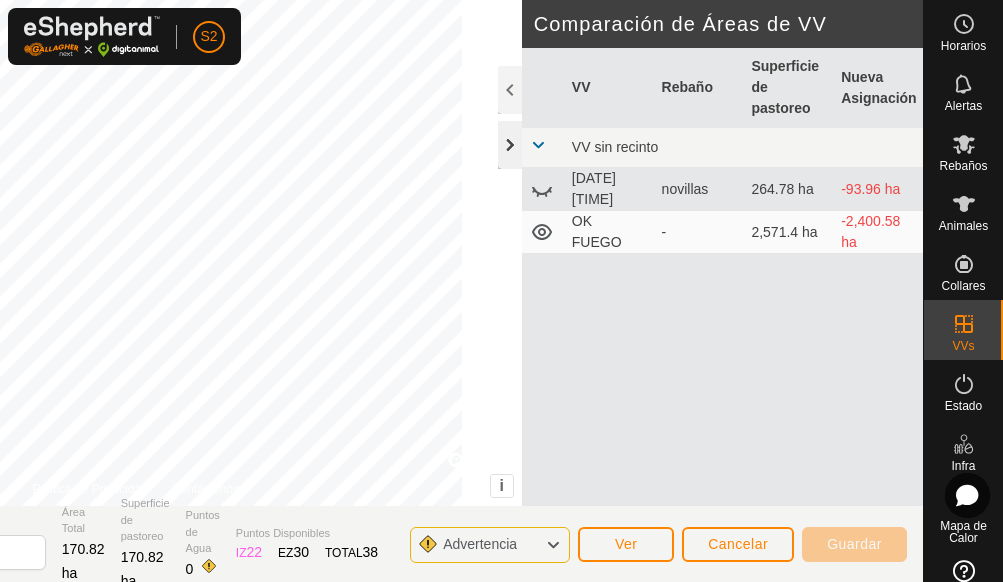 click 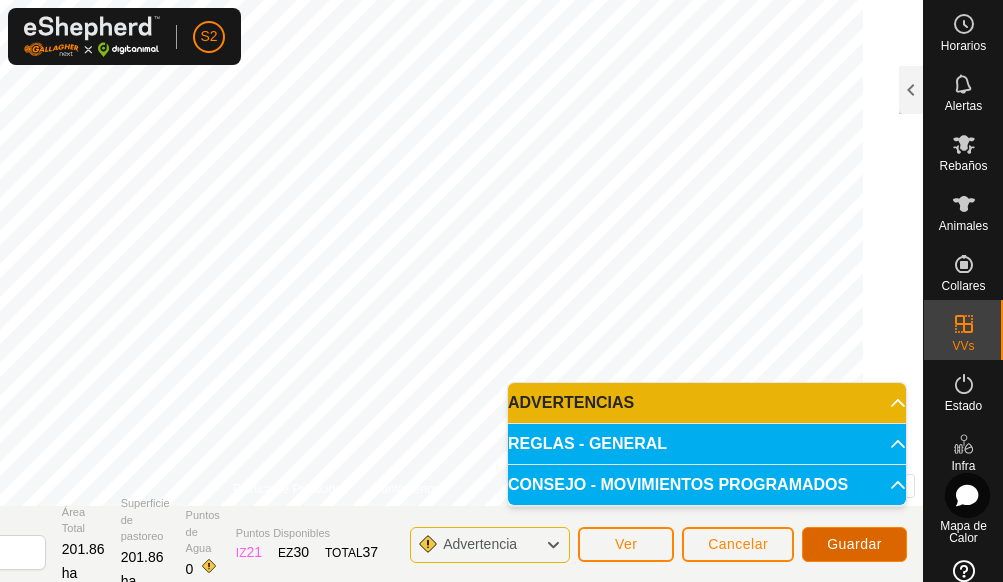 click on "Guardar" 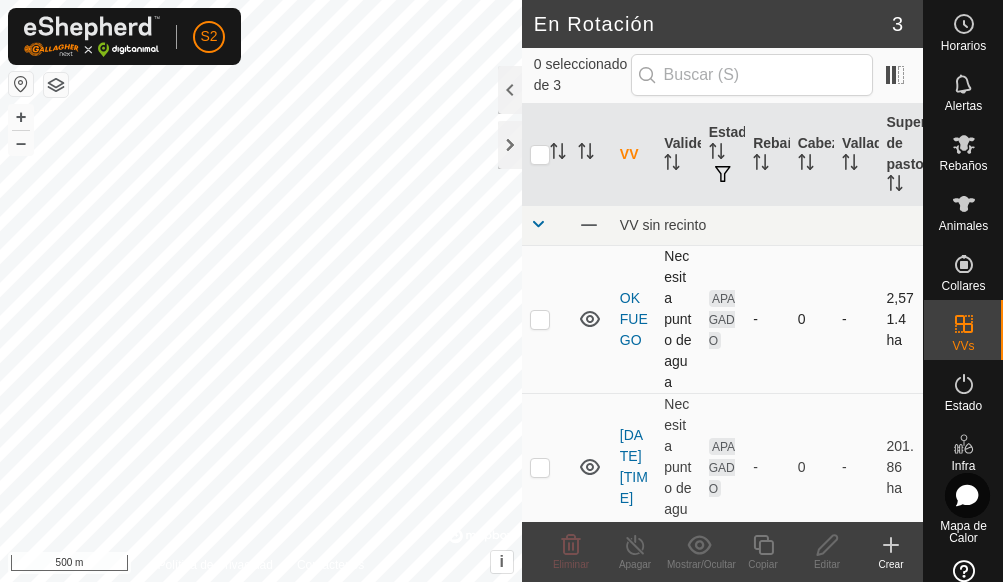 click at bounding box center [546, 319] 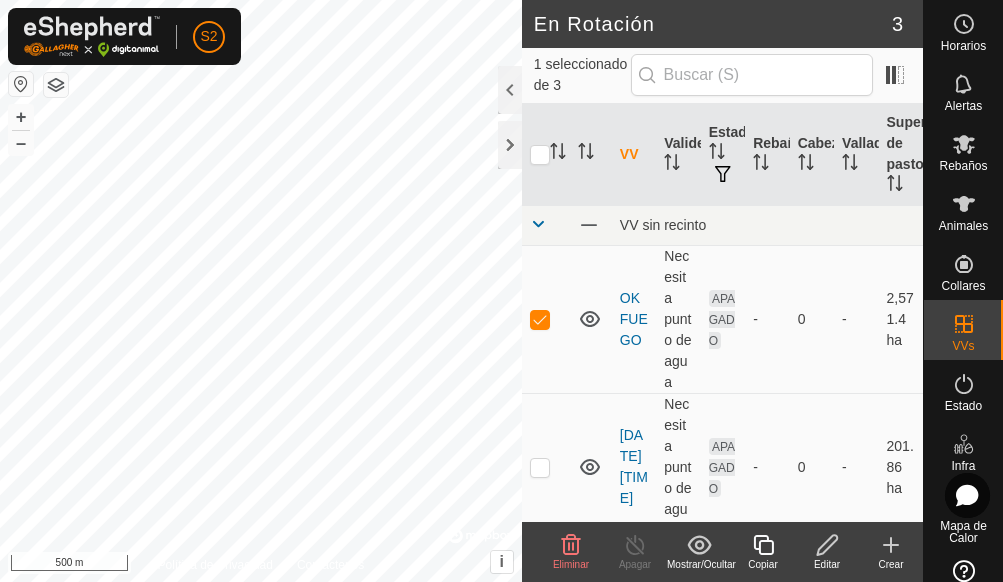 click 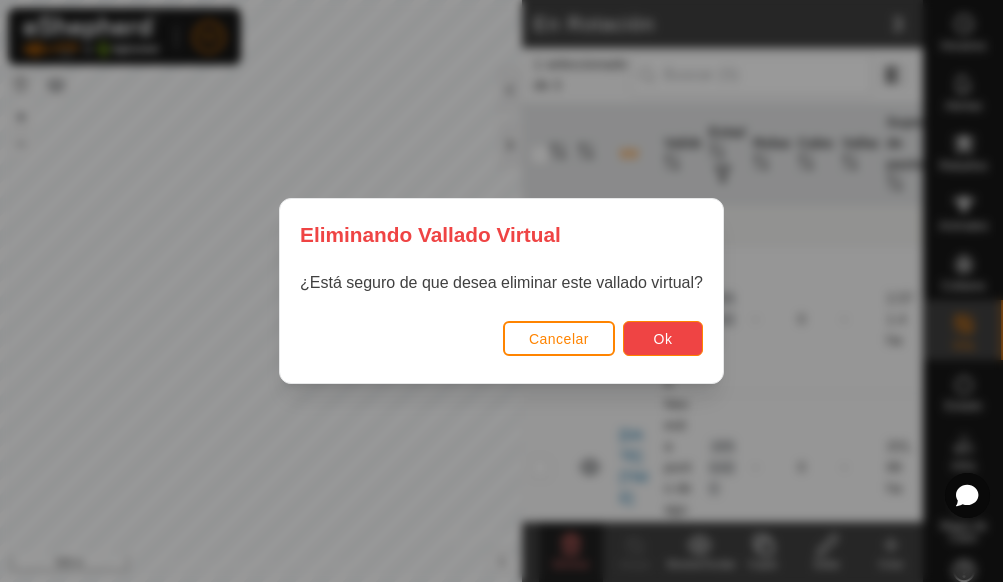 click on "Ok" at bounding box center (663, 339) 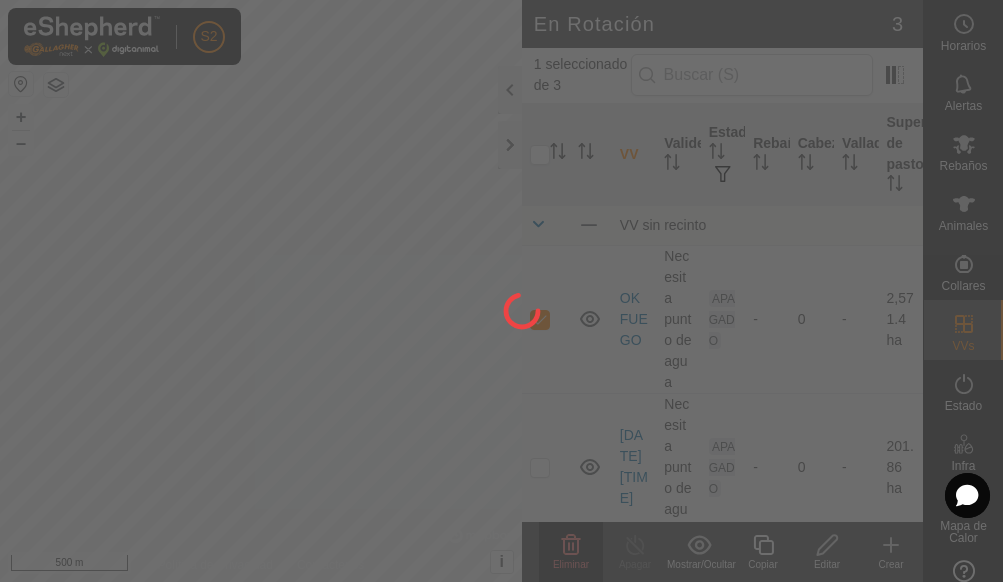 checkbox on "false" 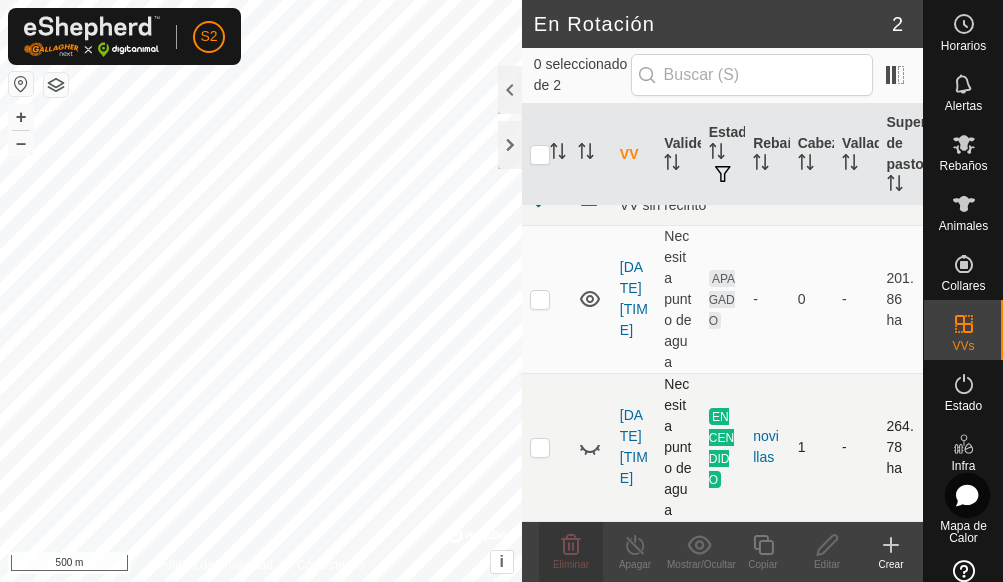 scroll, scrollTop: 62, scrollLeft: 0, axis: vertical 